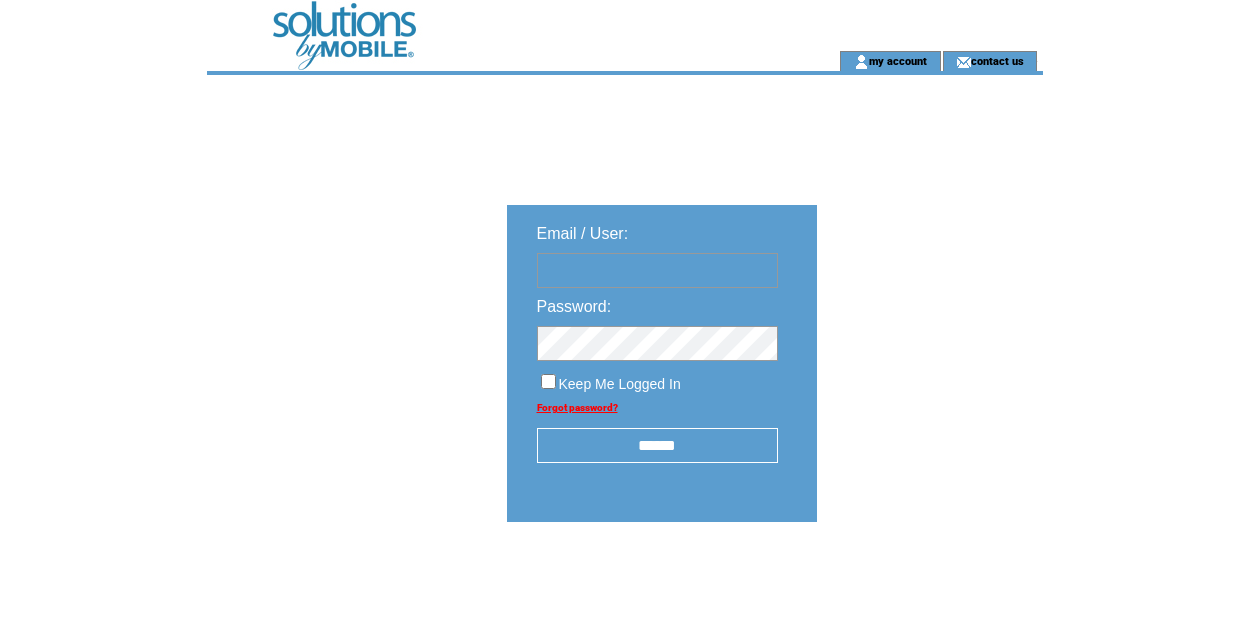 scroll, scrollTop: 3, scrollLeft: 0, axis: vertical 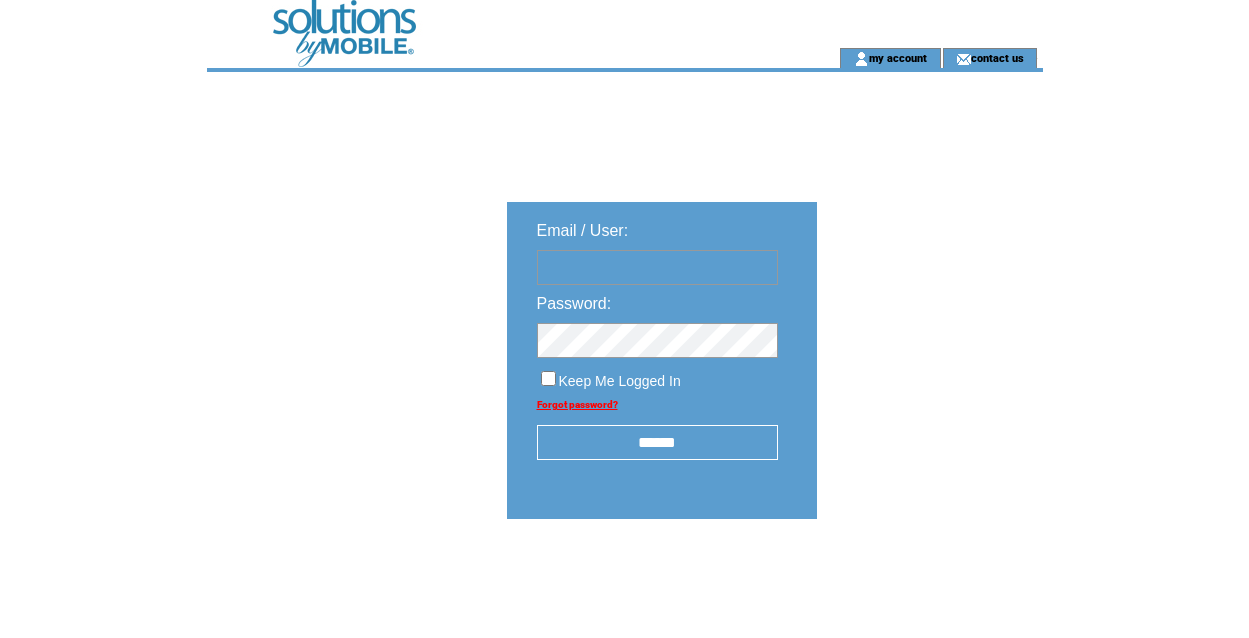 type on "**********" 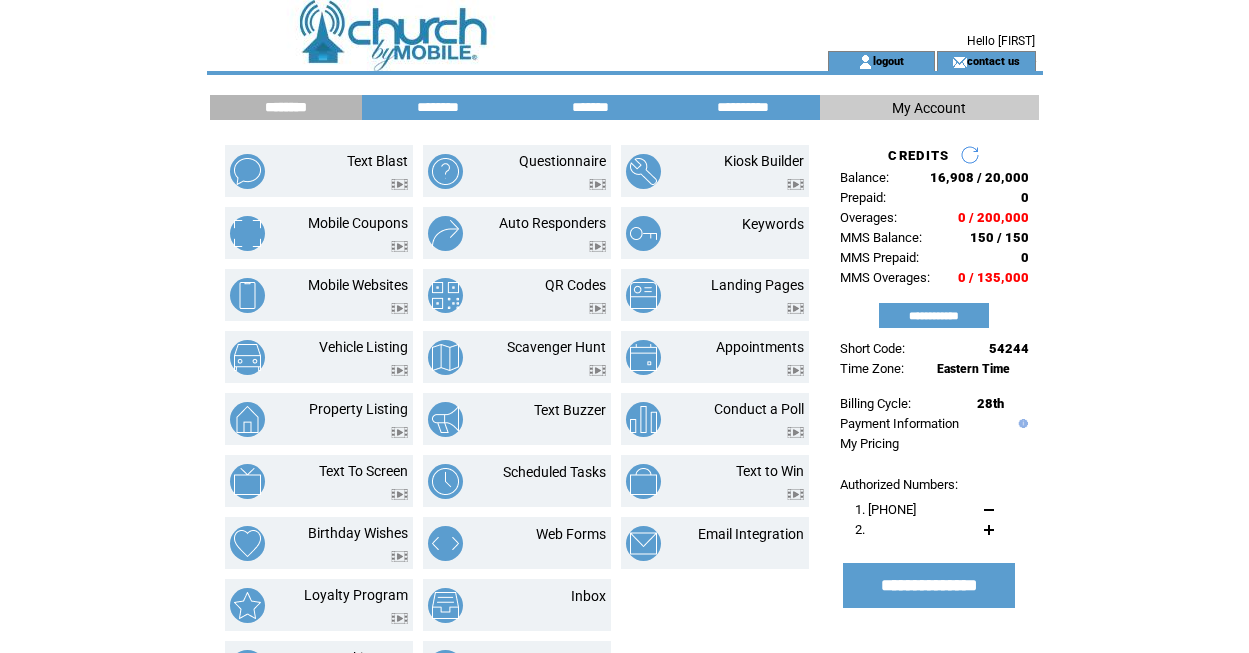 scroll, scrollTop: 0, scrollLeft: 0, axis: both 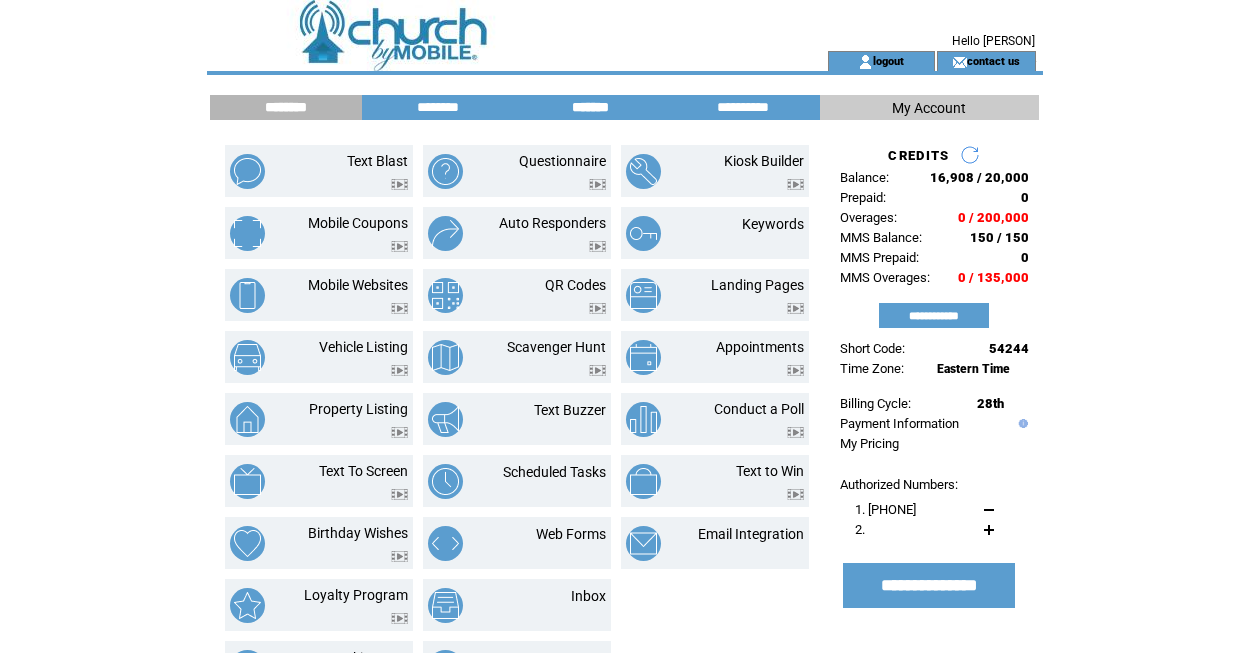 click on "*******" at bounding box center (591, 107) 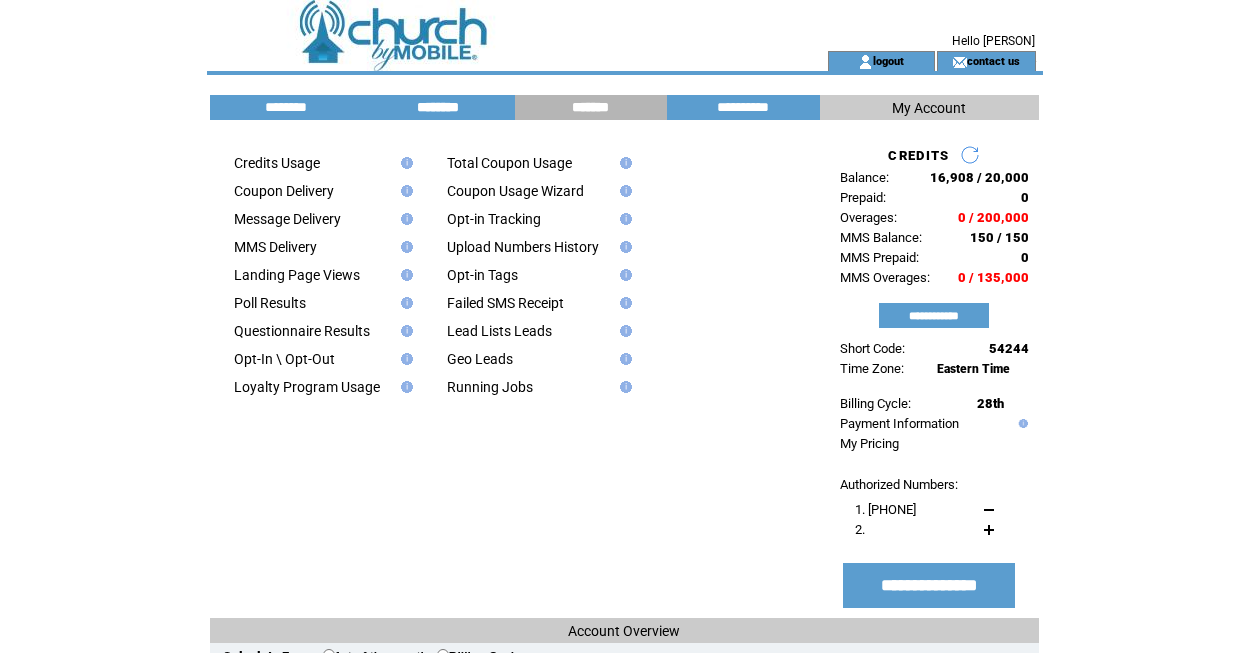 click on "********" at bounding box center (438, 107) 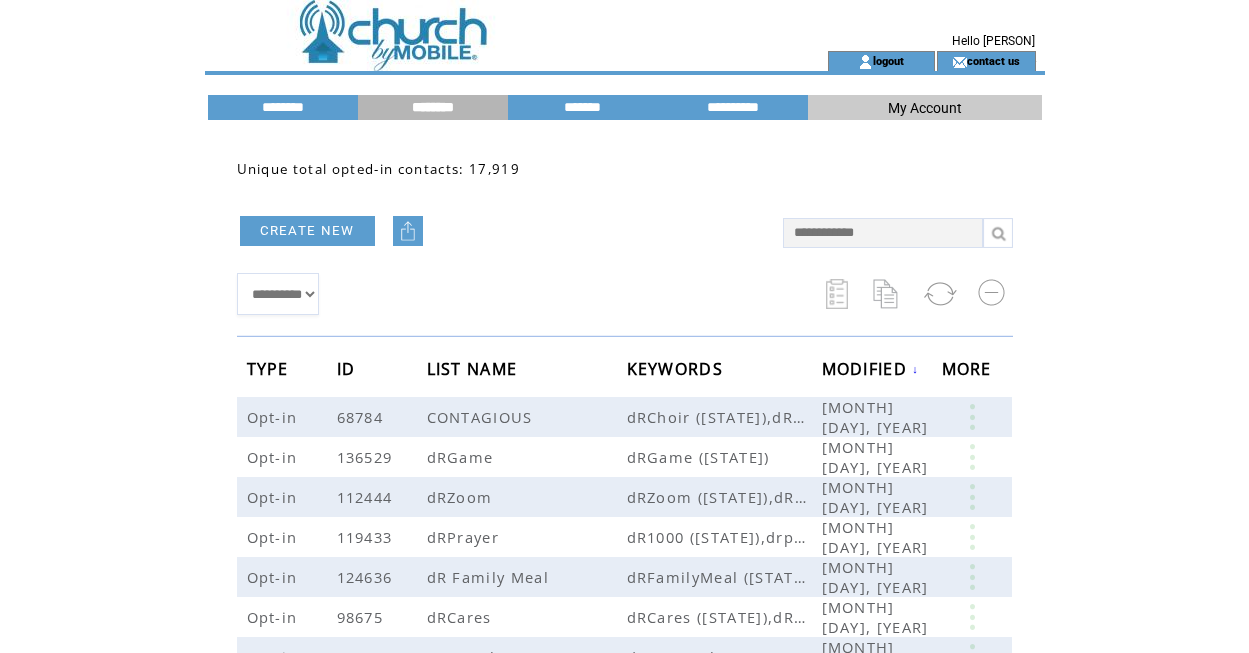 click at bounding box center (883, 233) 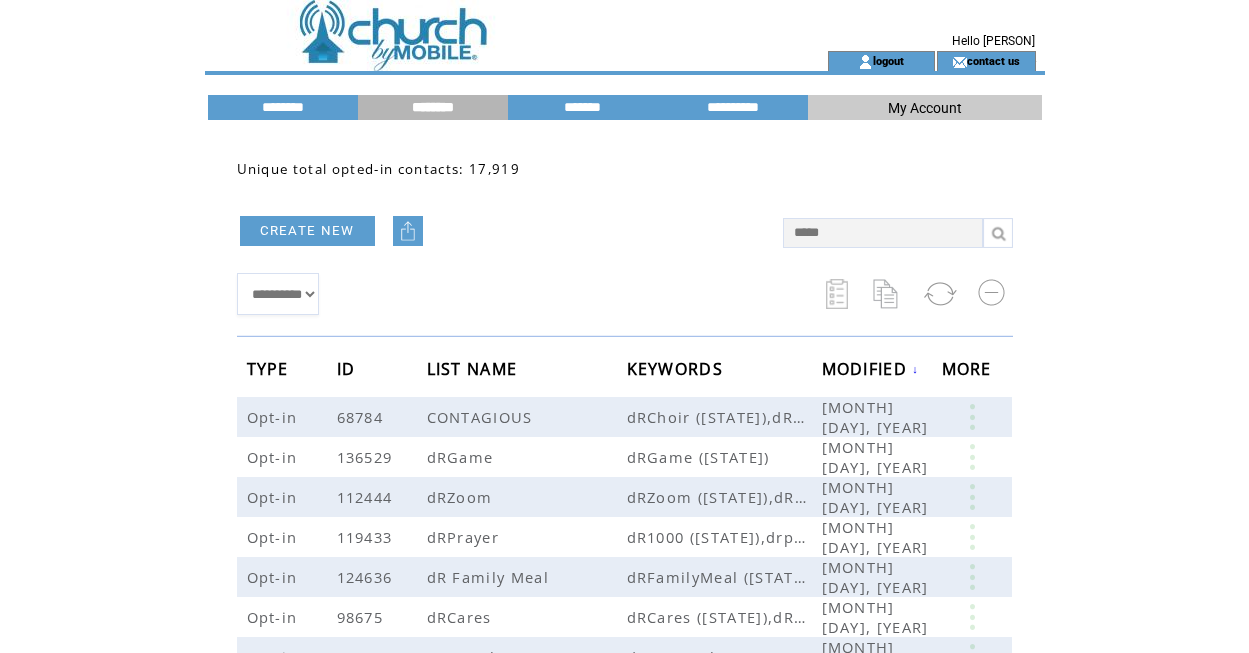 type on "******" 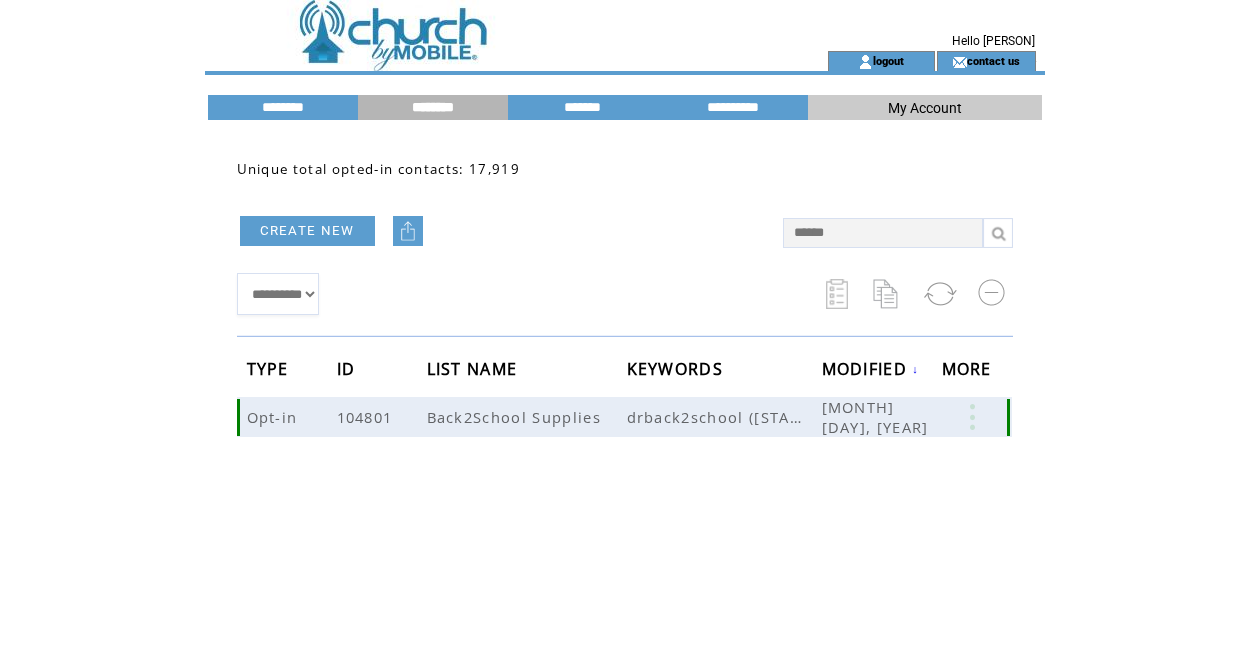 click on "drback2school (71441-US)" at bounding box center (724, 417) 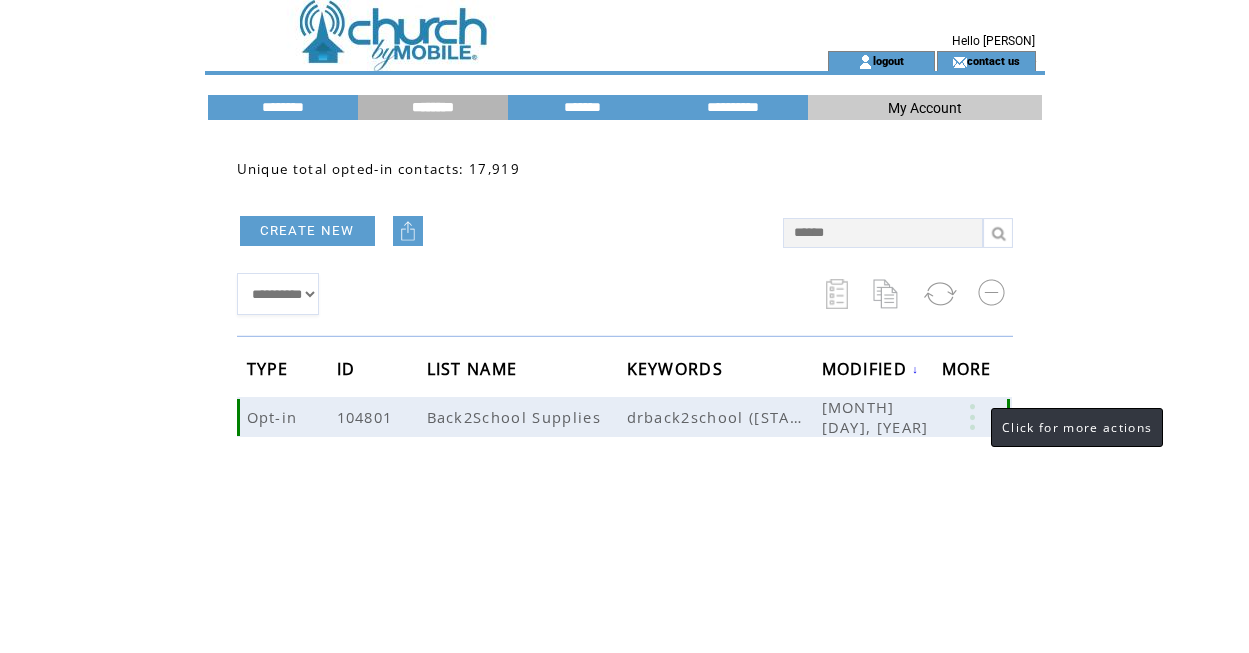 click at bounding box center [972, 417] 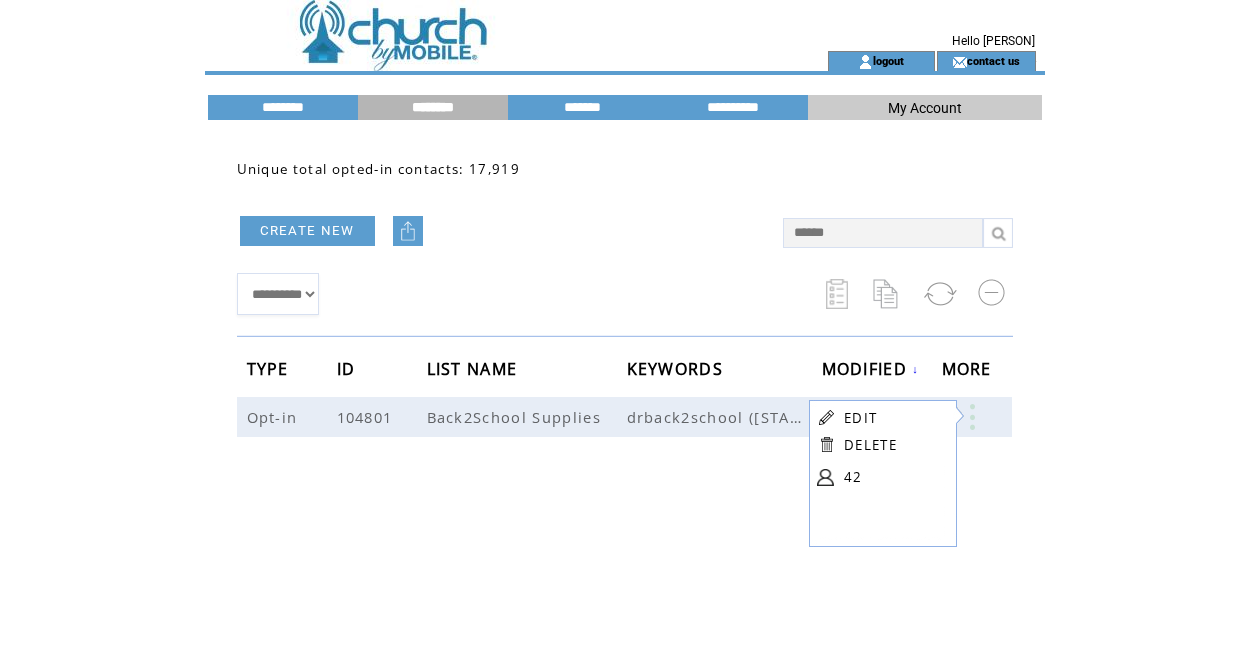 click on "EDIT" at bounding box center (860, 418) 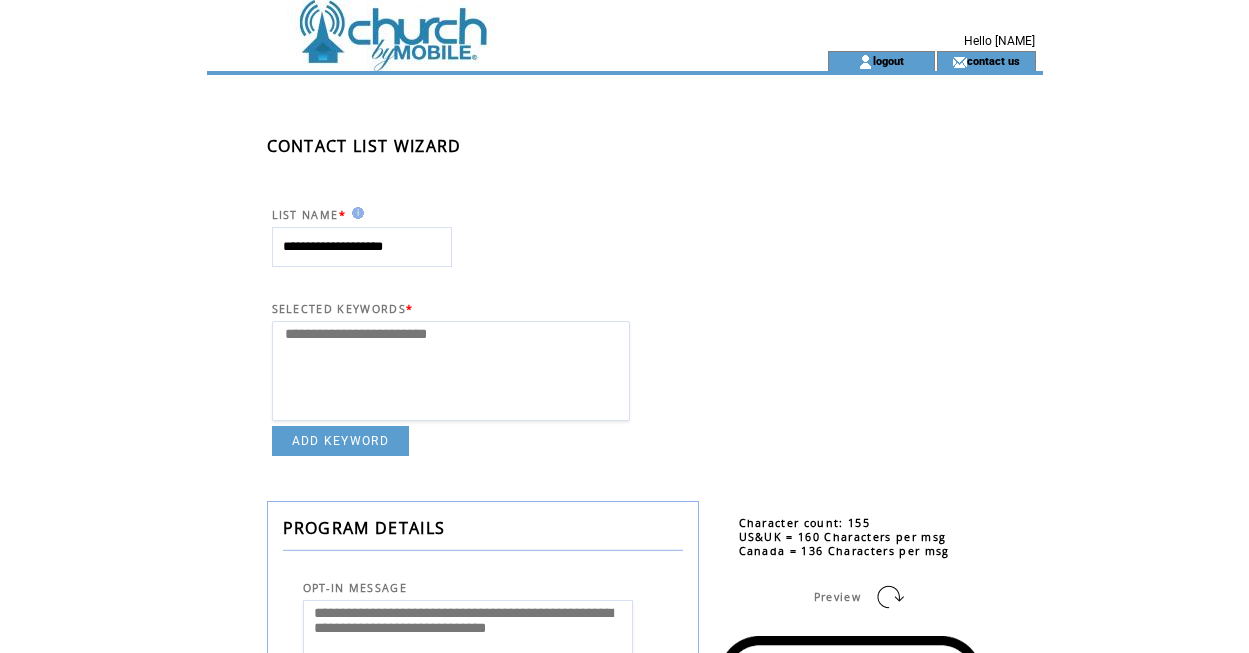 select 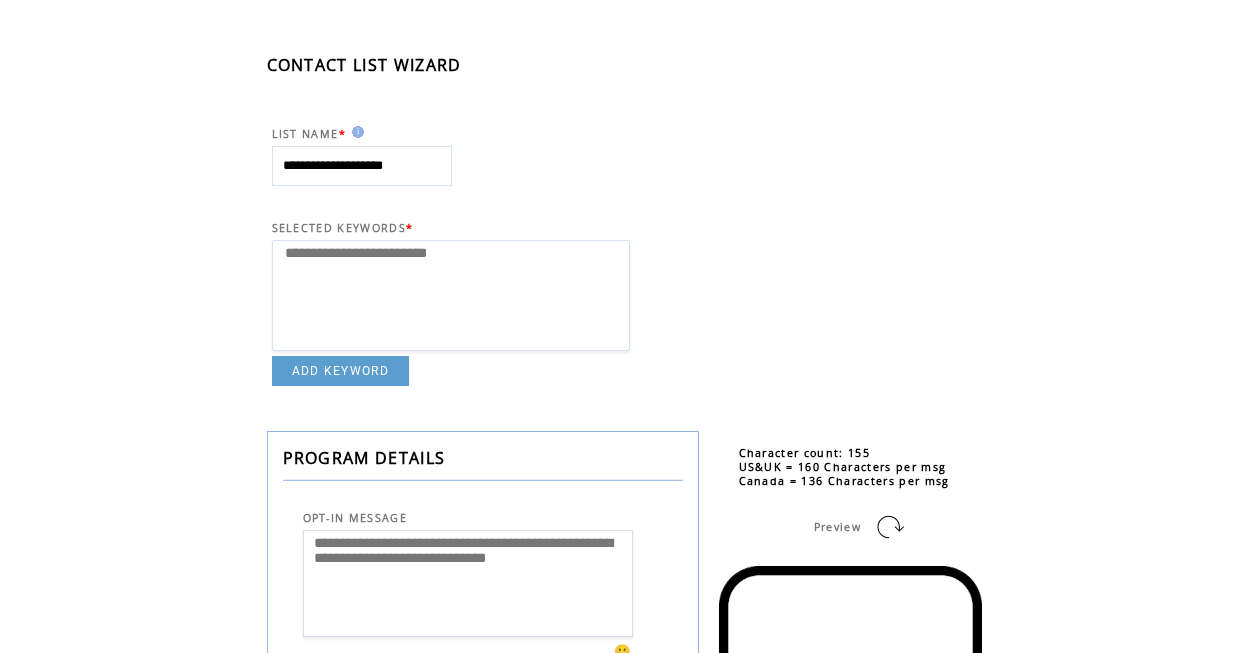 scroll, scrollTop: 82, scrollLeft: 0, axis: vertical 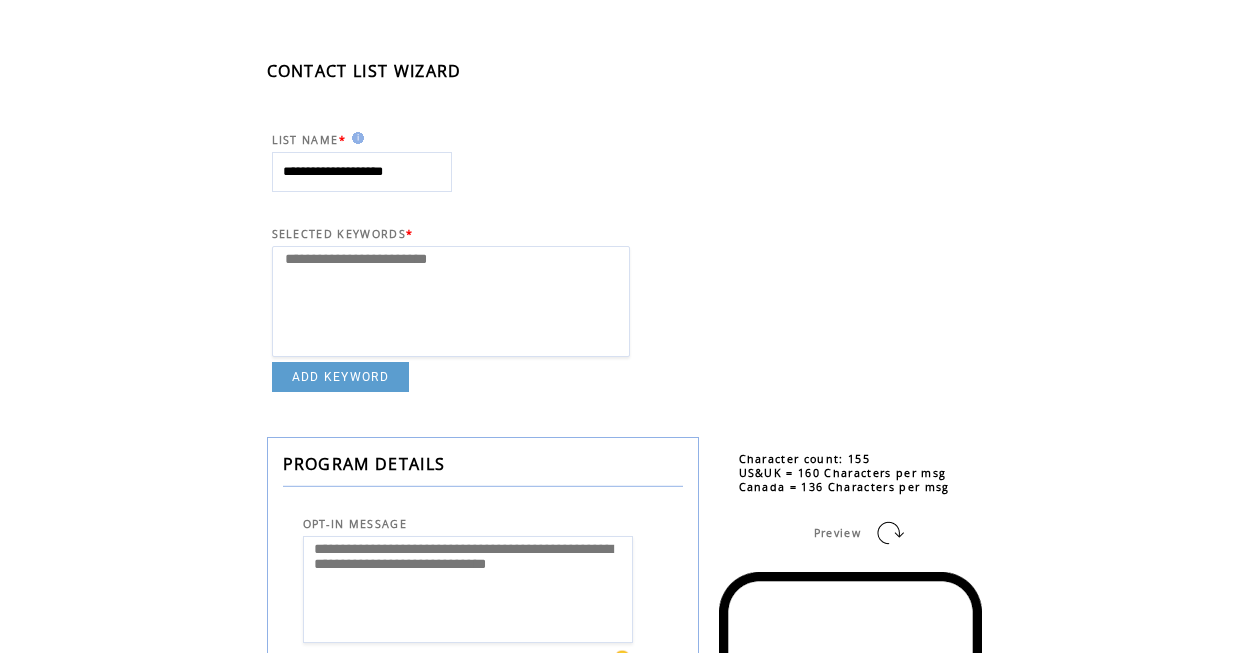 click on "**********" at bounding box center [451, 239] 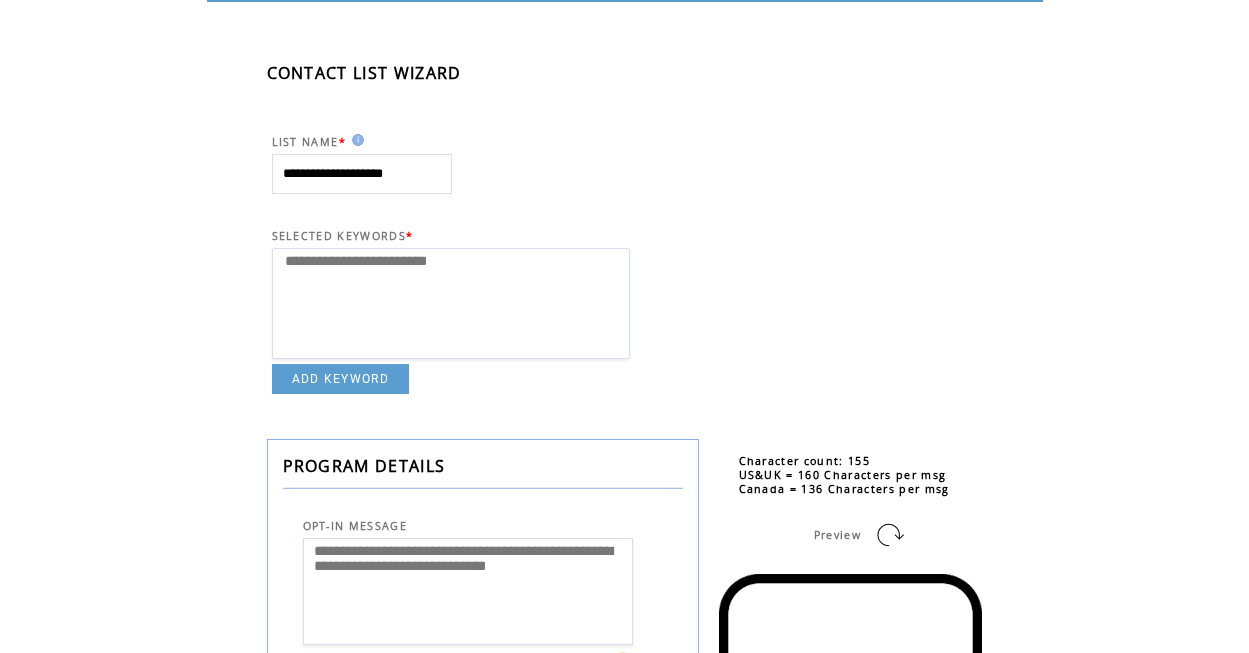 scroll, scrollTop: 74, scrollLeft: 1, axis: both 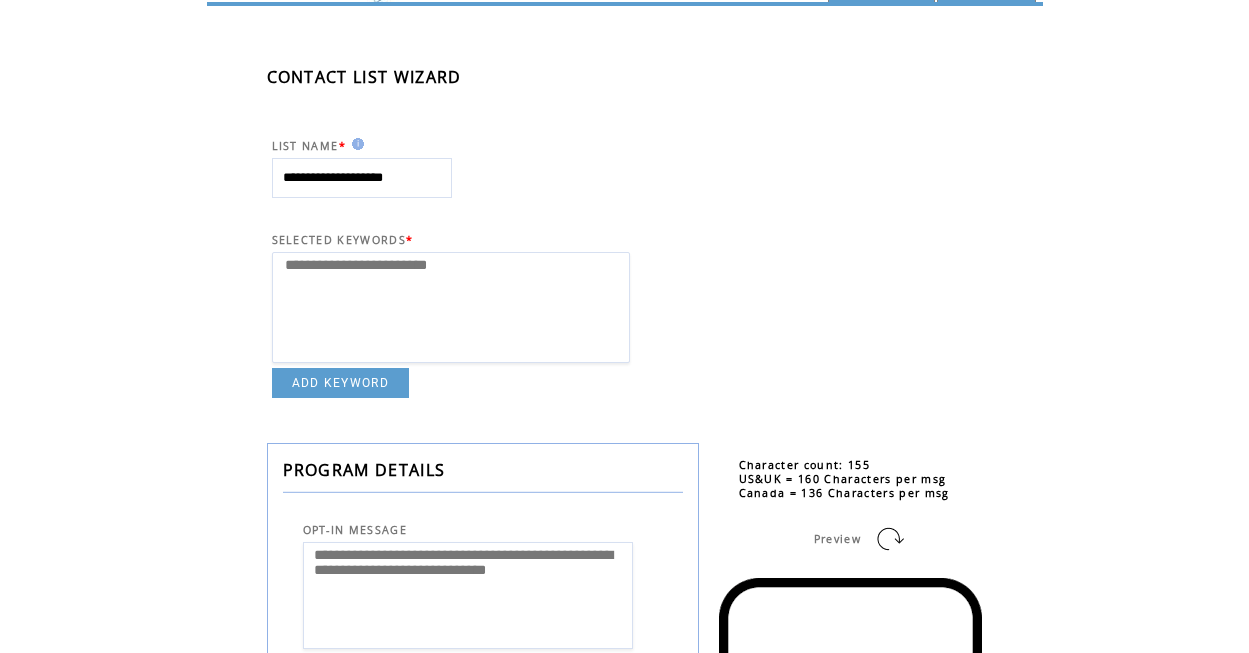 click on "ADD KEYWORD" at bounding box center [341, 383] 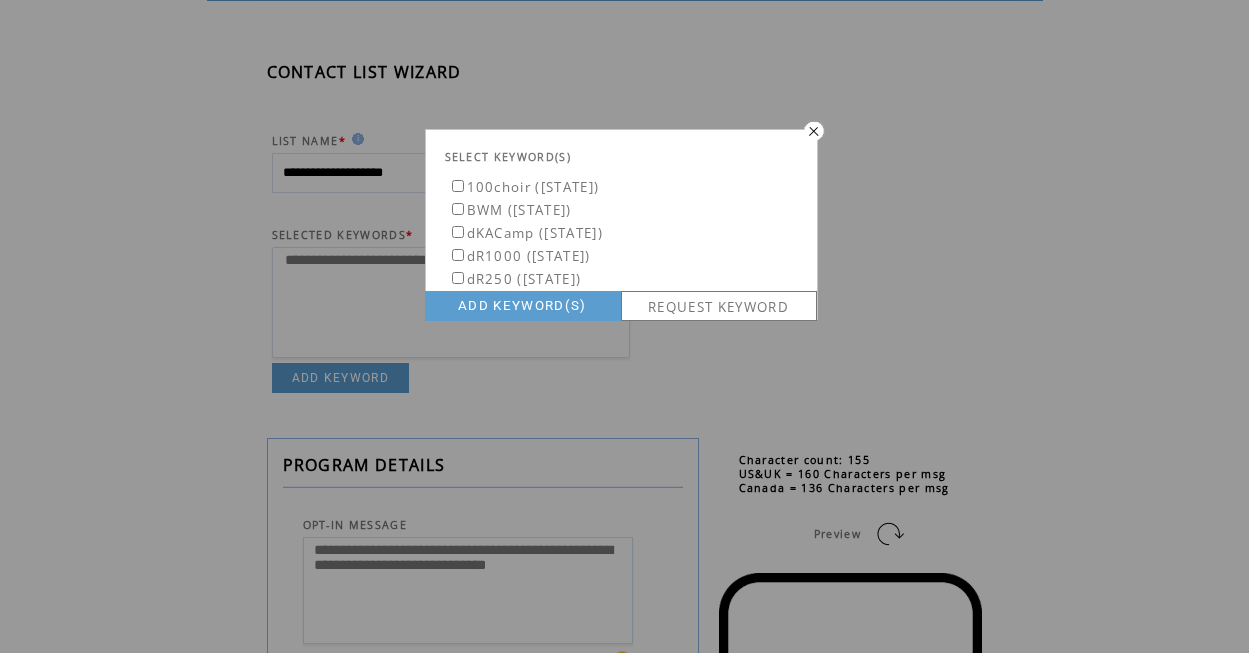 scroll, scrollTop: 74, scrollLeft: 0, axis: vertical 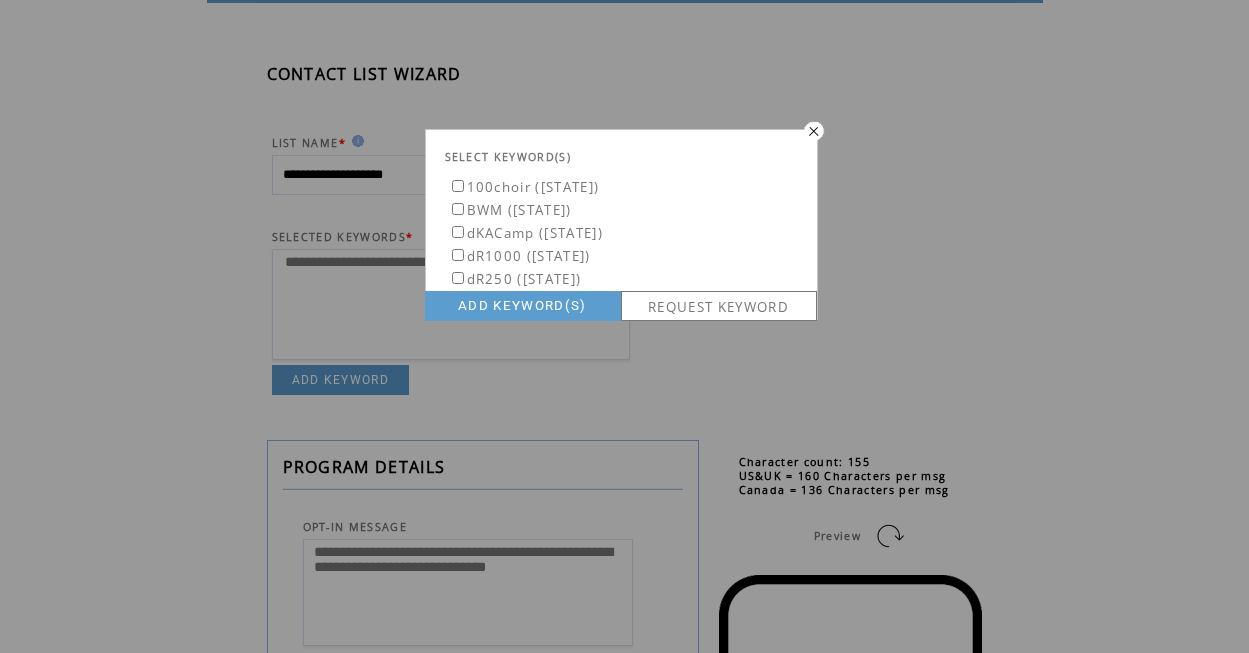 click on "REQUEST KEYWORD" at bounding box center (719, 306) 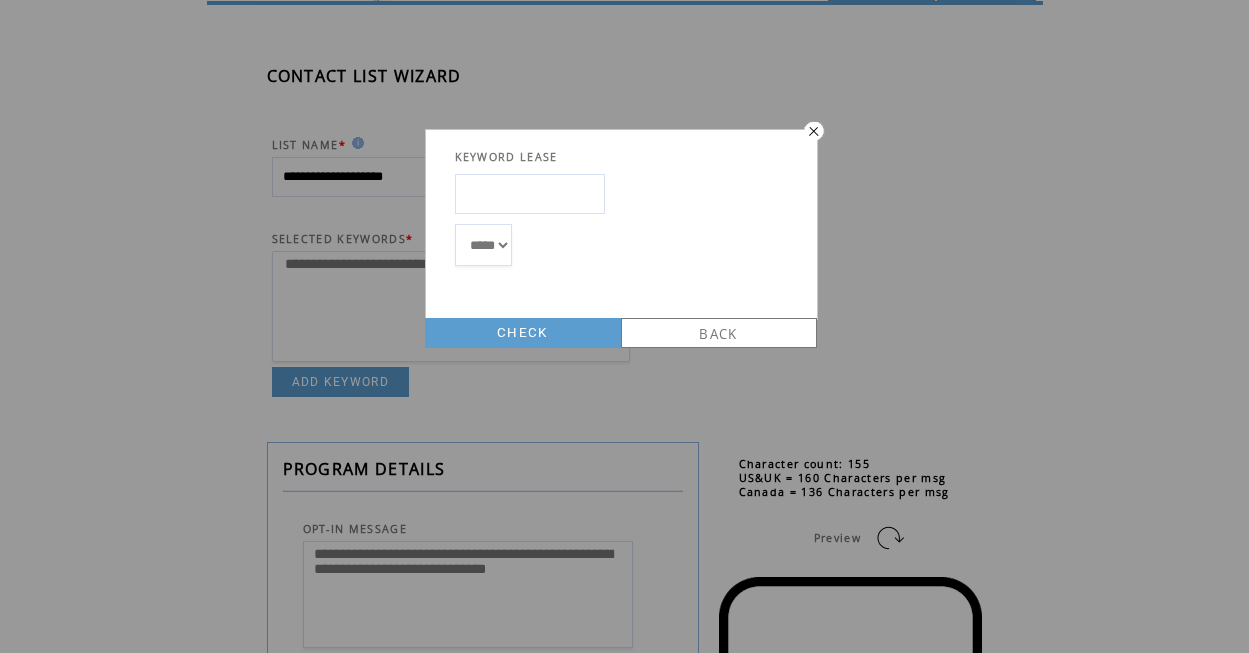 scroll, scrollTop: 70, scrollLeft: 0, axis: vertical 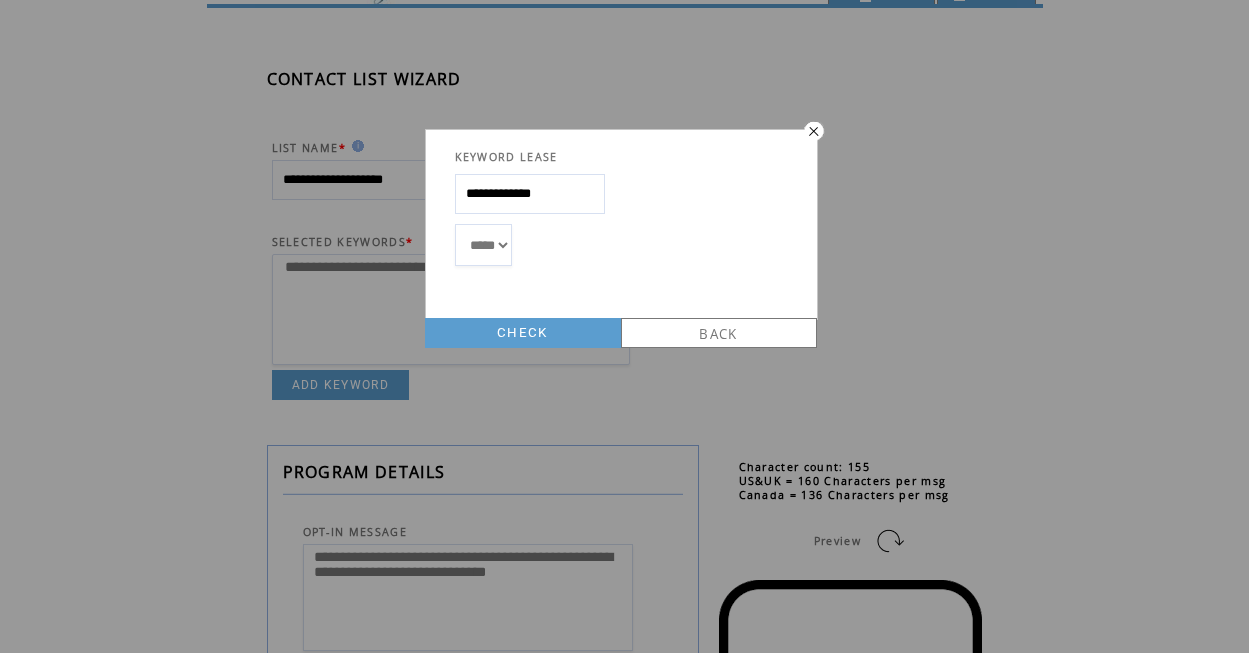 type on "**********" 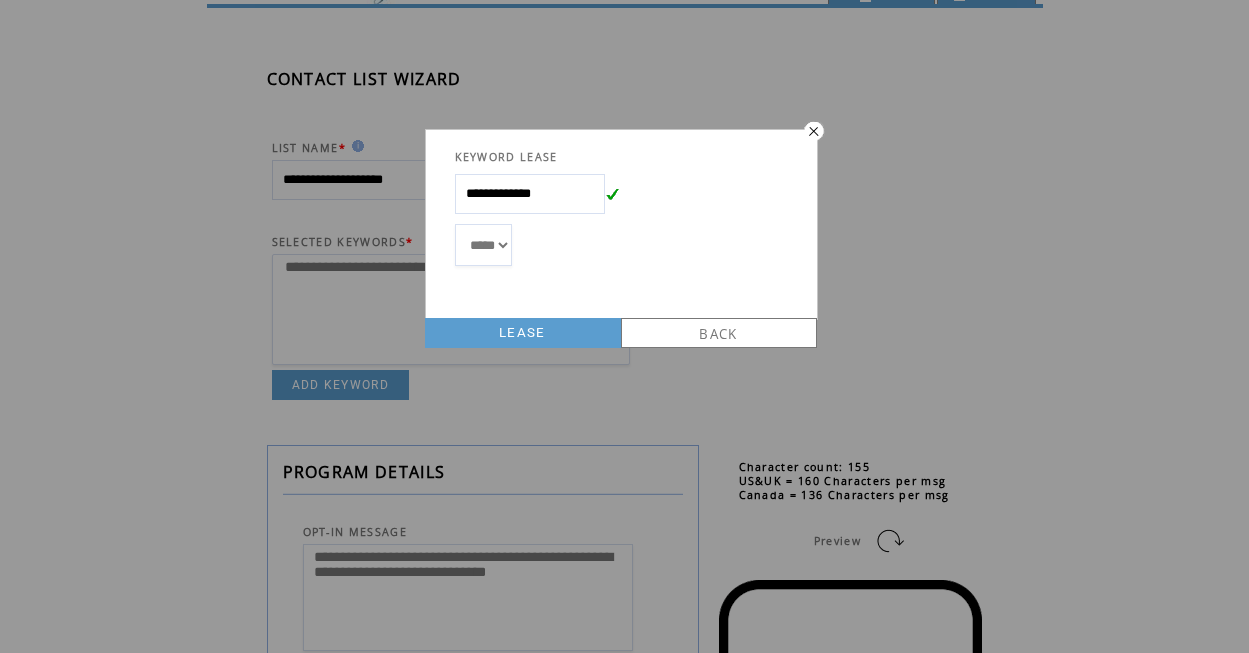 click on "LEASE" at bounding box center (523, 333) 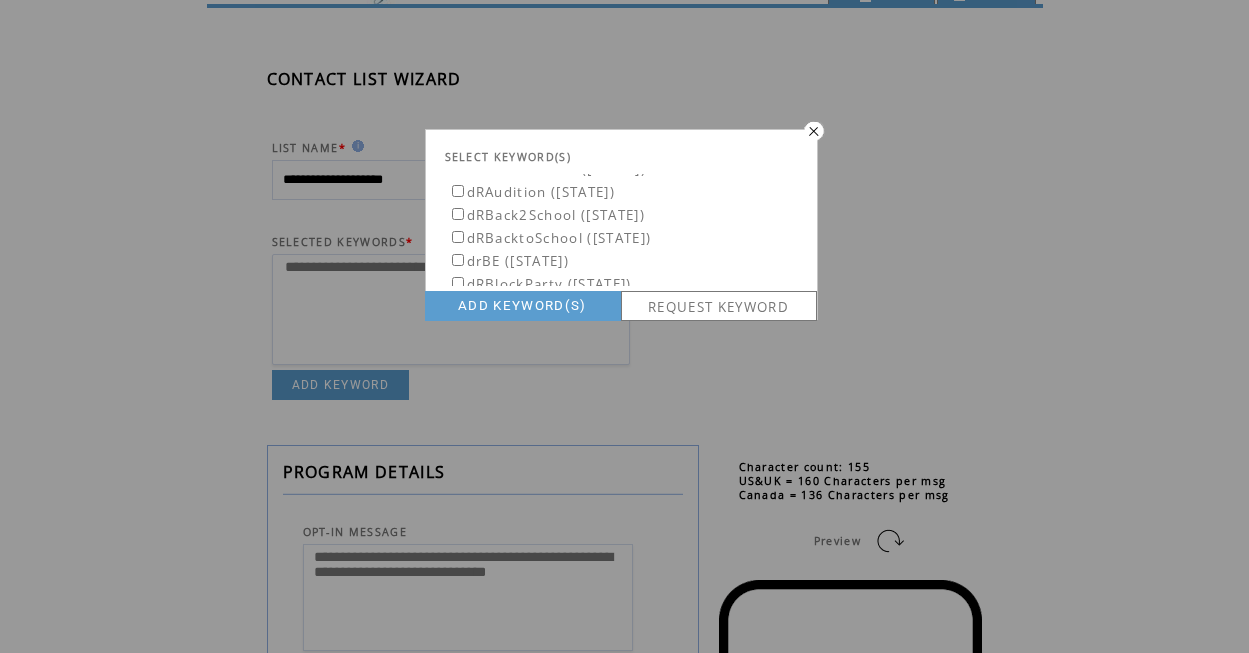 scroll, scrollTop: 158, scrollLeft: 0, axis: vertical 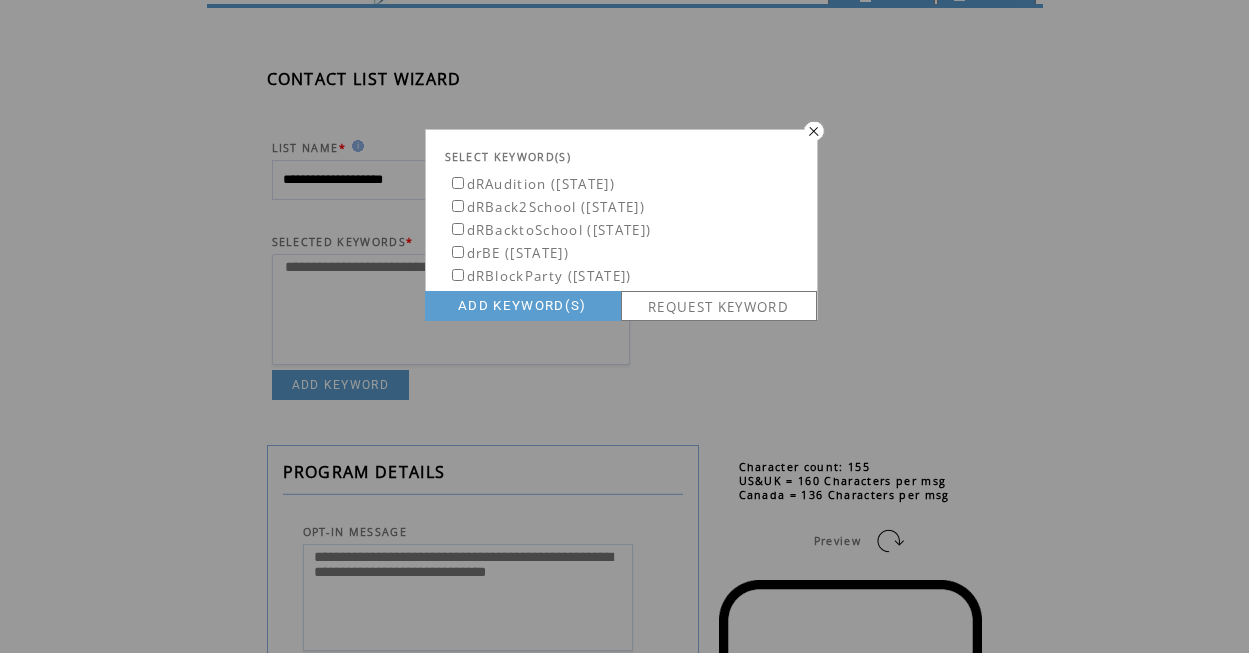 click on "dRBack2School (54244)" at bounding box center (574, 206) 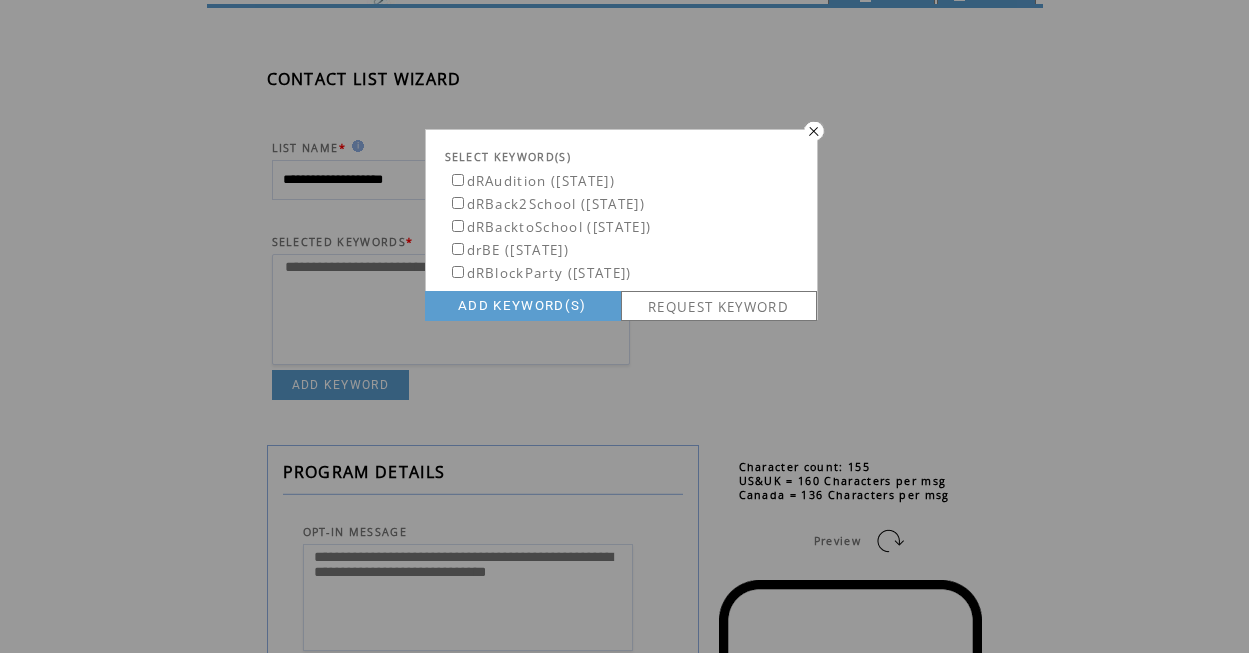 scroll, scrollTop: 169, scrollLeft: 0, axis: vertical 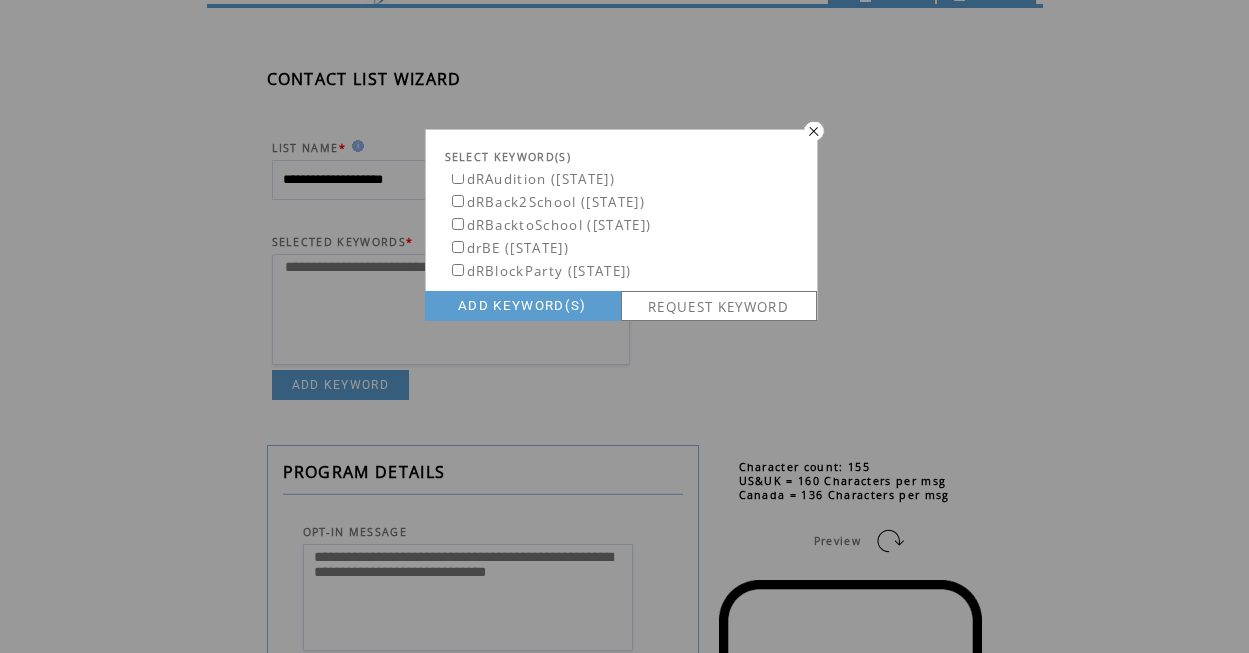 click on "ADD KEYWORD(S)" at bounding box center [523, 306] 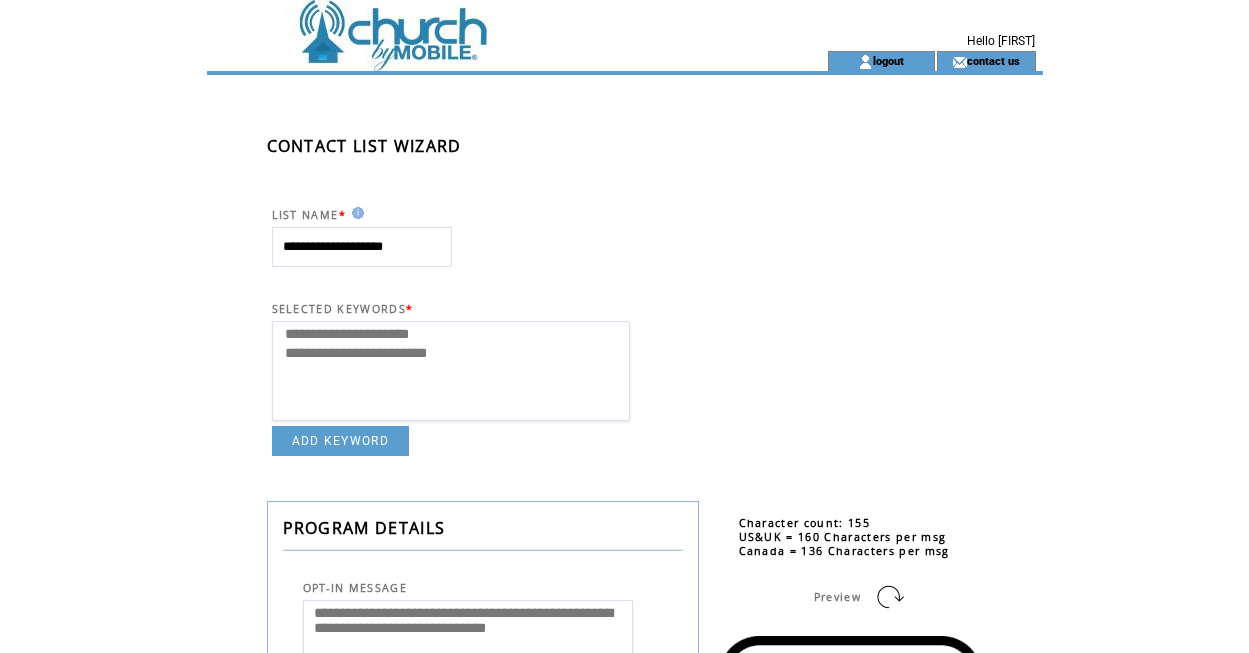 select 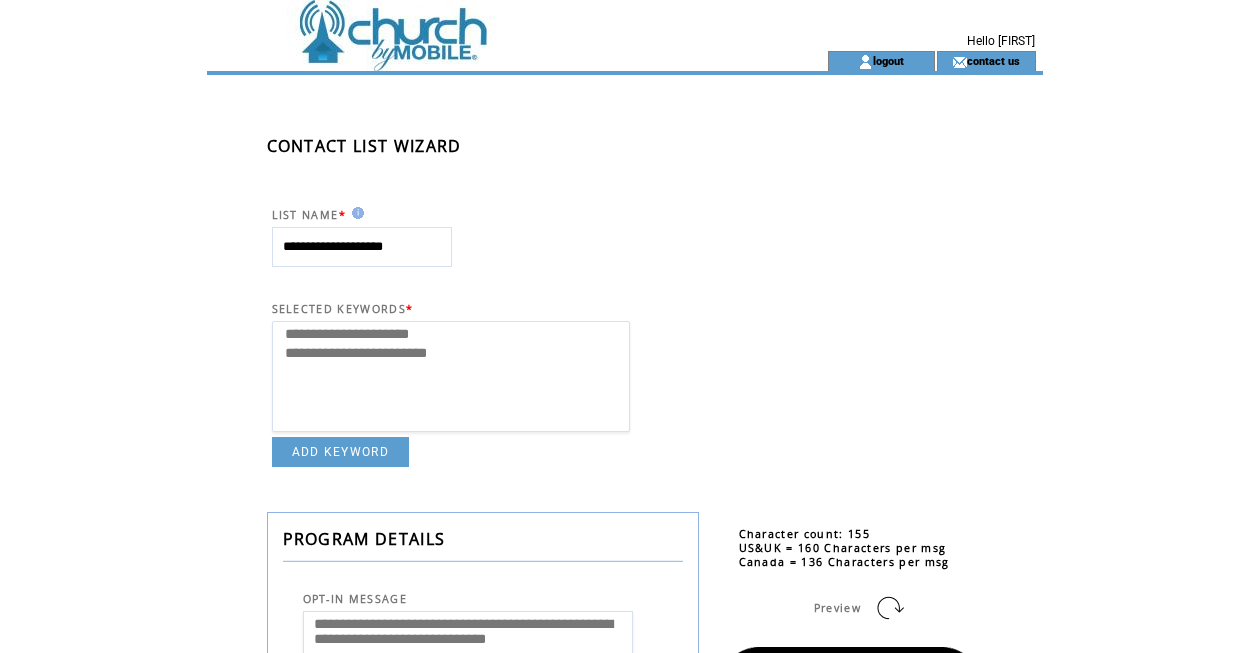 scroll, scrollTop: 0, scrollLeft: 0, axis: both 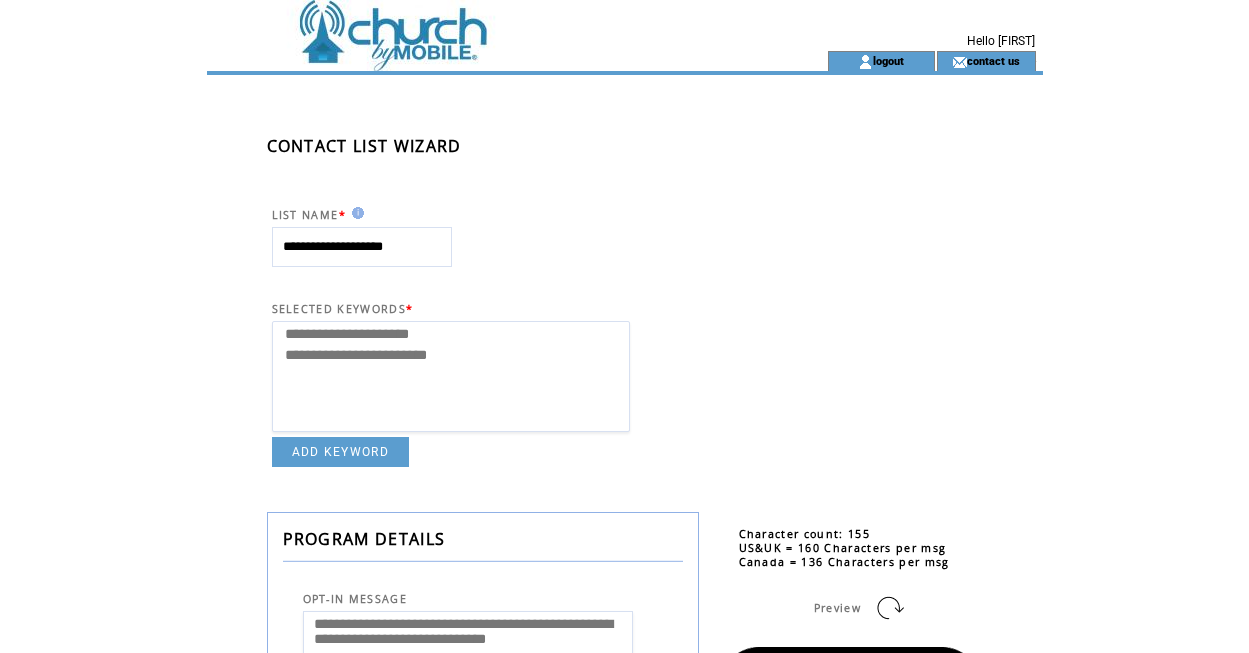 click on "**********" at bounding box center [655, 767] 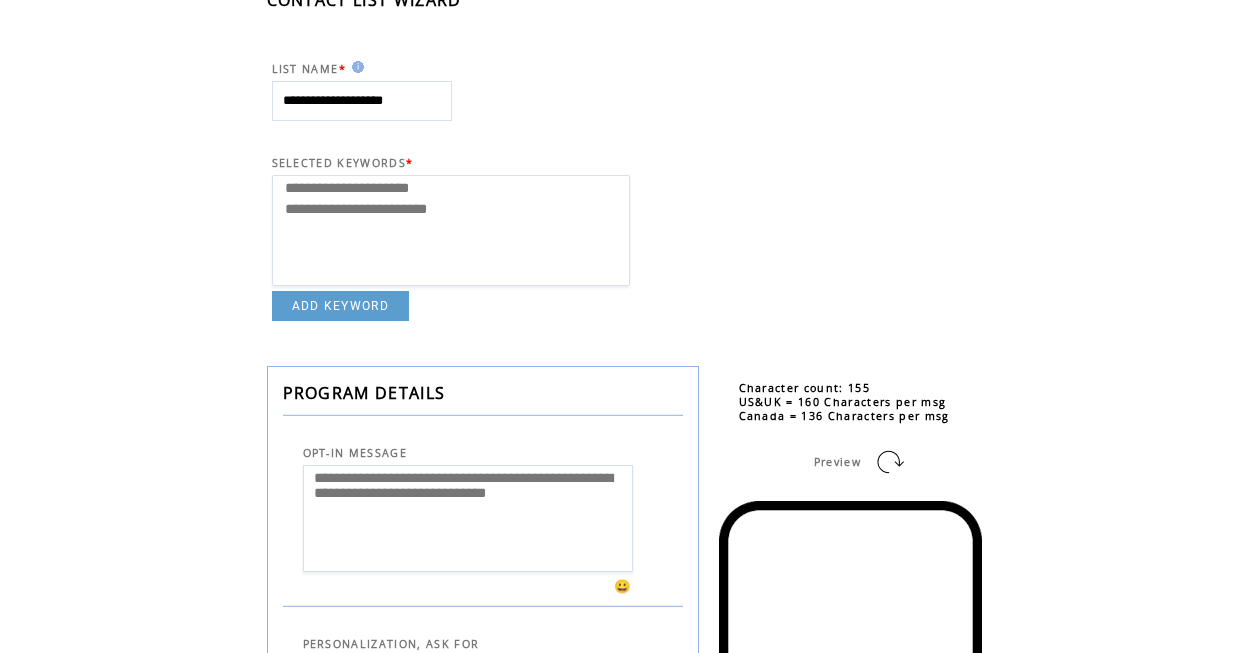scroll, scrollTop: 166, scrollLeft: 0, axis: vertical 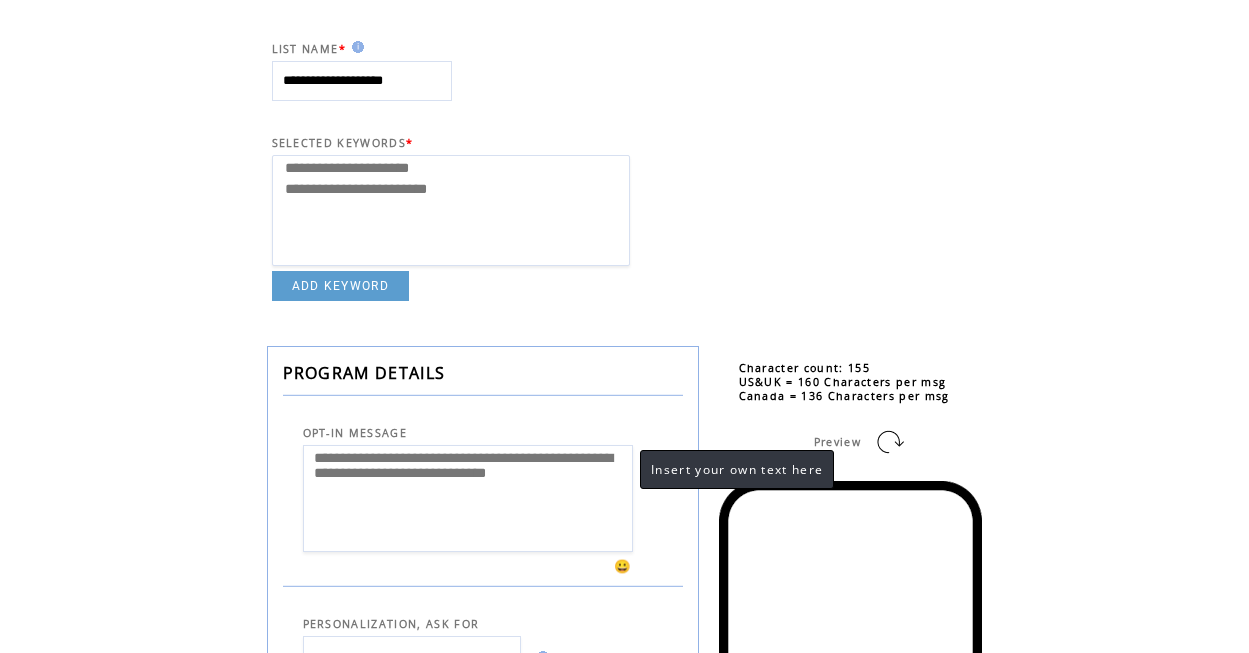 drag, startPoint x: 624, startPoint y: 463, endPoint x: 447, endPoint y: 461, distance: 177.01129 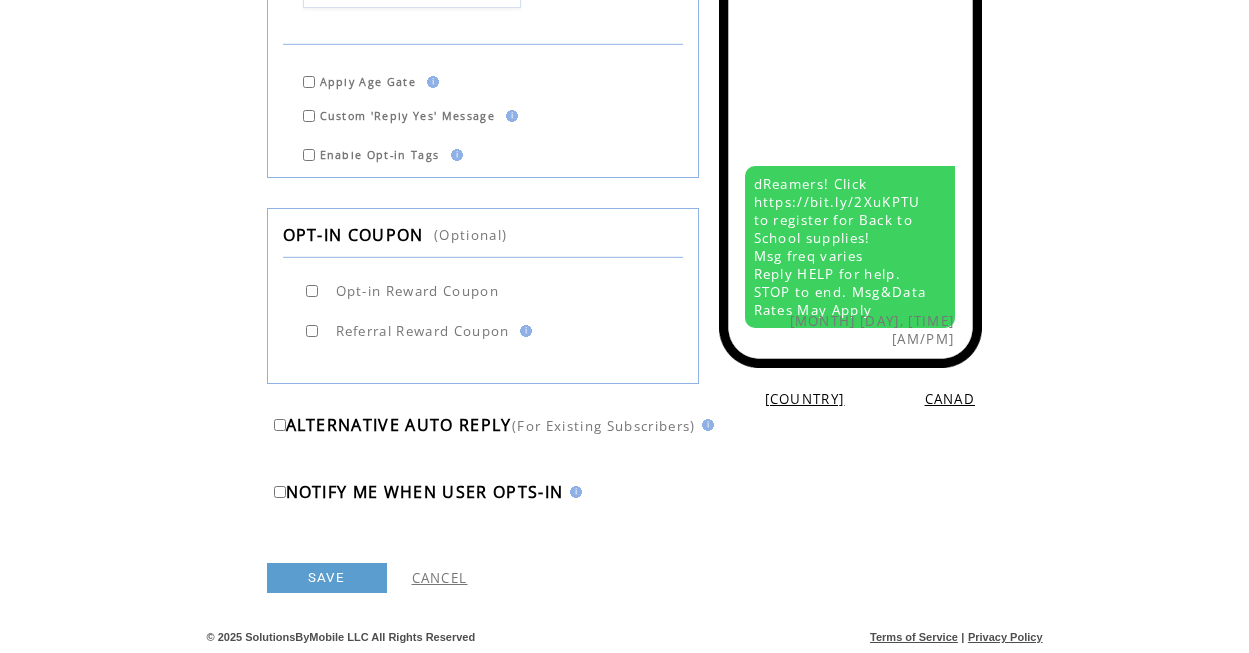 scroll, scrollTop: 840, scrollLeft: 0, axis: vertical 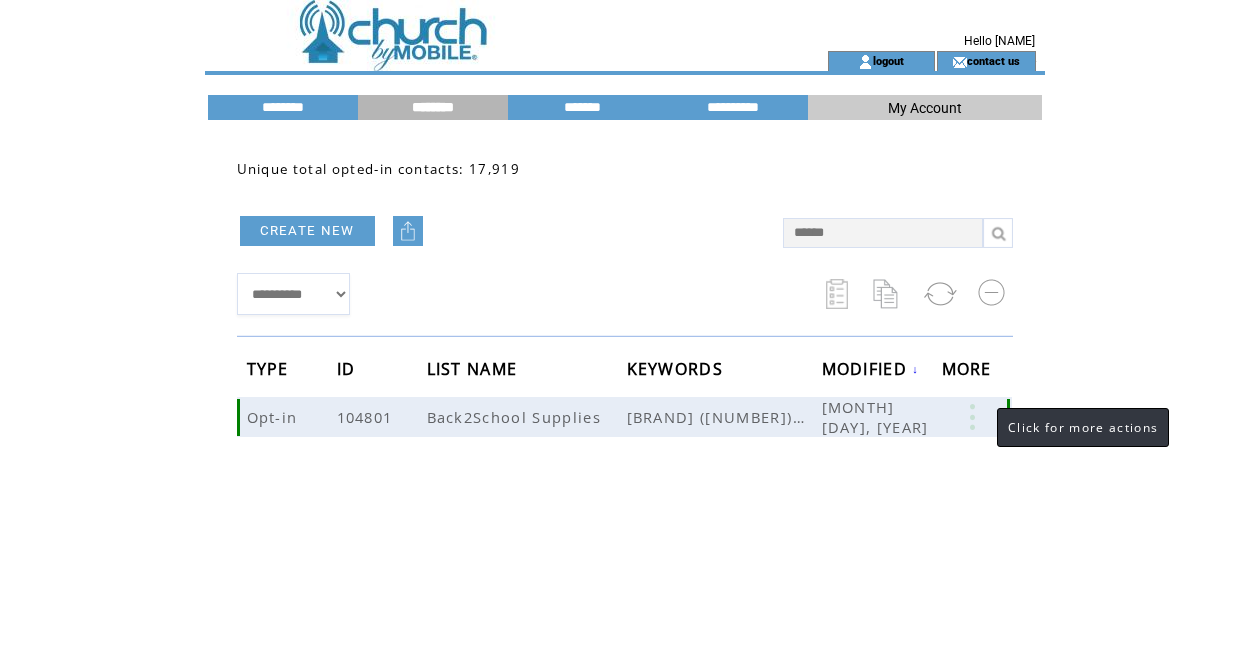 click at bounding box center (972, 417) 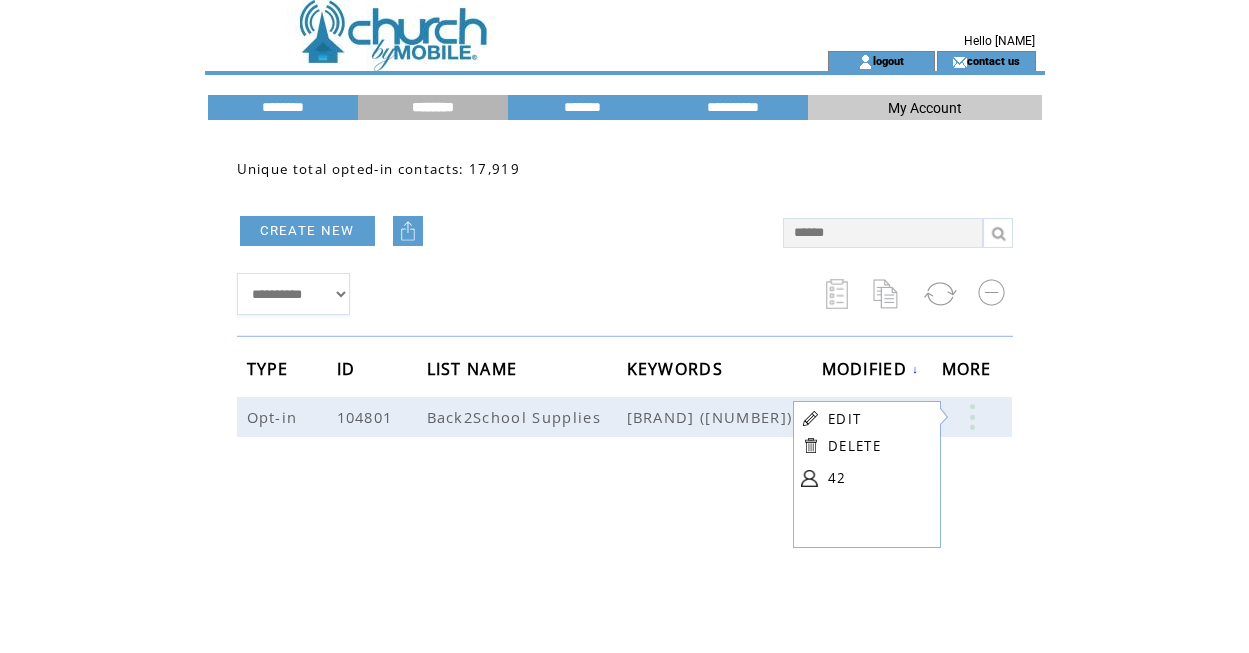 click on "EDIT" at bounding box center (844, 419) 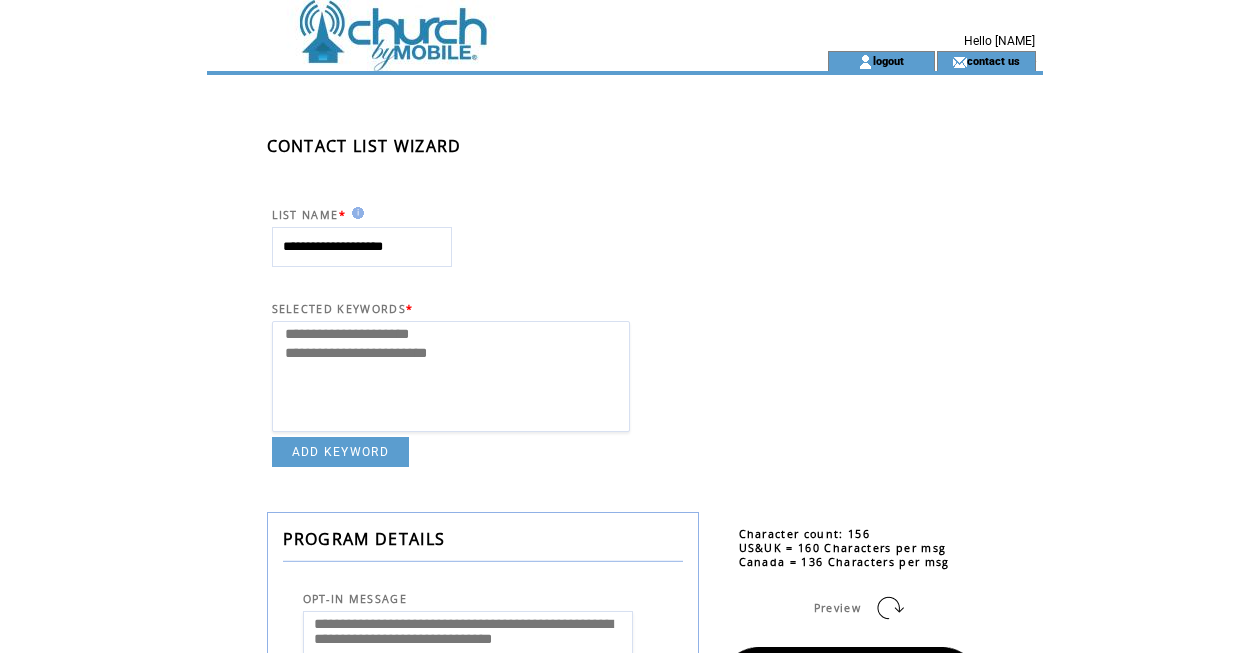scroll, scrollTop: 0, scrollLeft: 0, axis: both 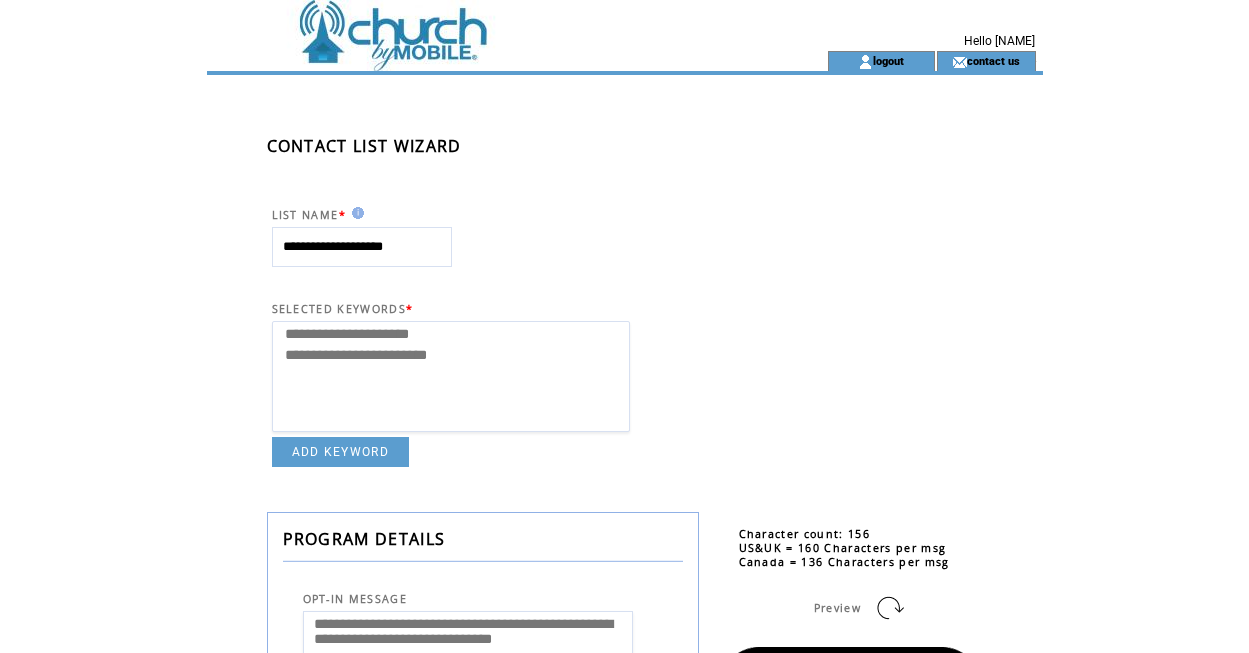 select on "**********" 